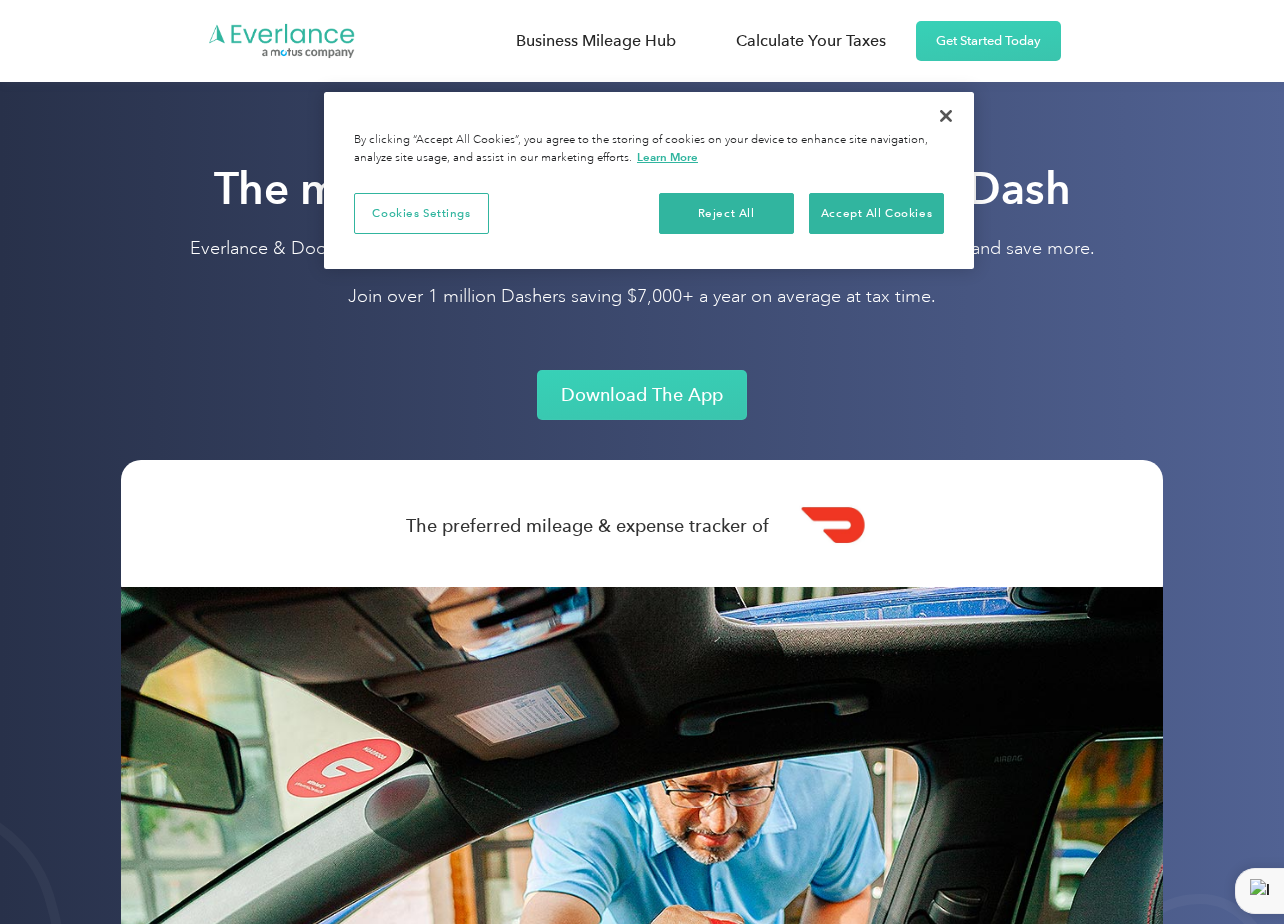 scroll, scrollTop: 0, scrollLeft: 0, axis: both 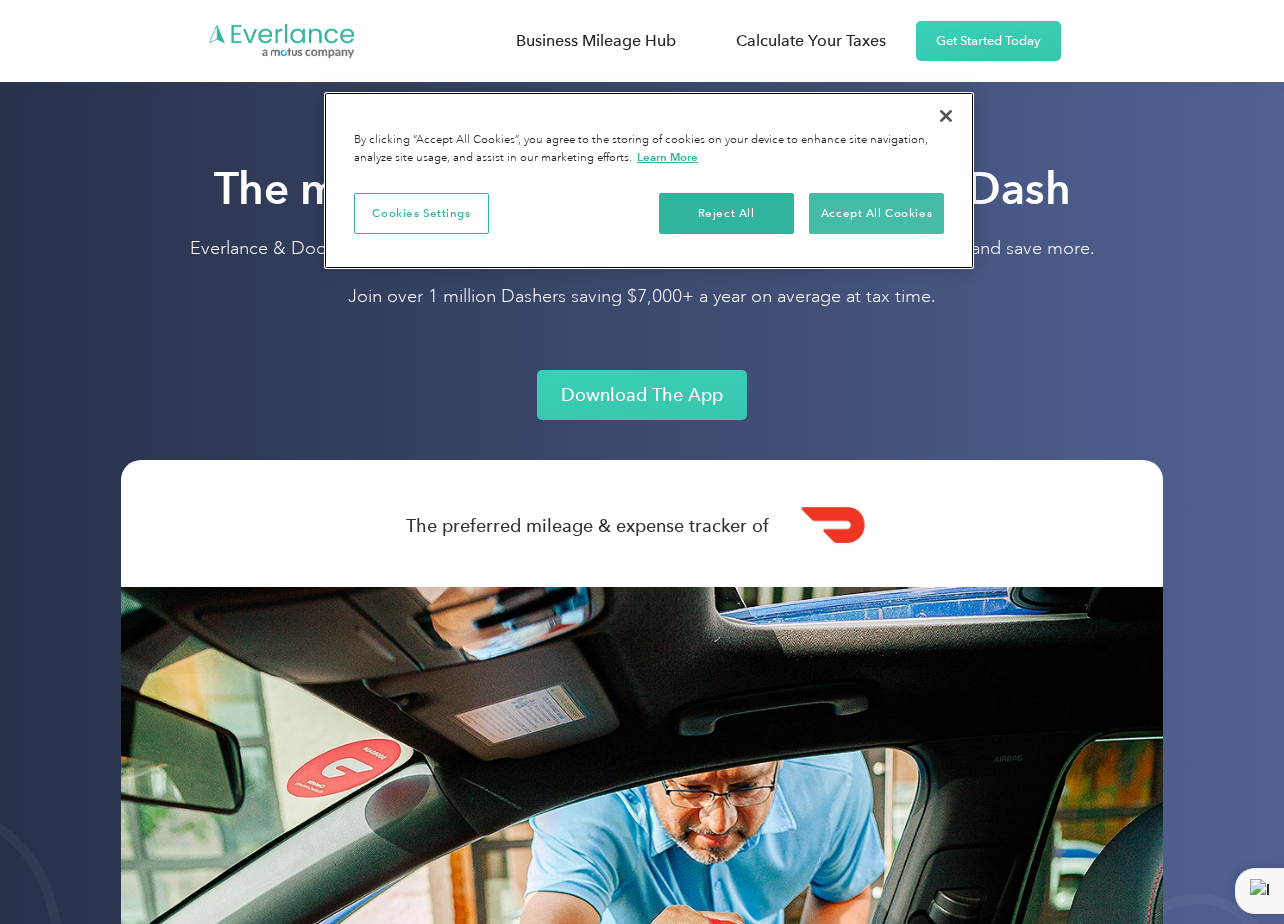click on "Accept All Cookies" at bounding box center (876, 214) 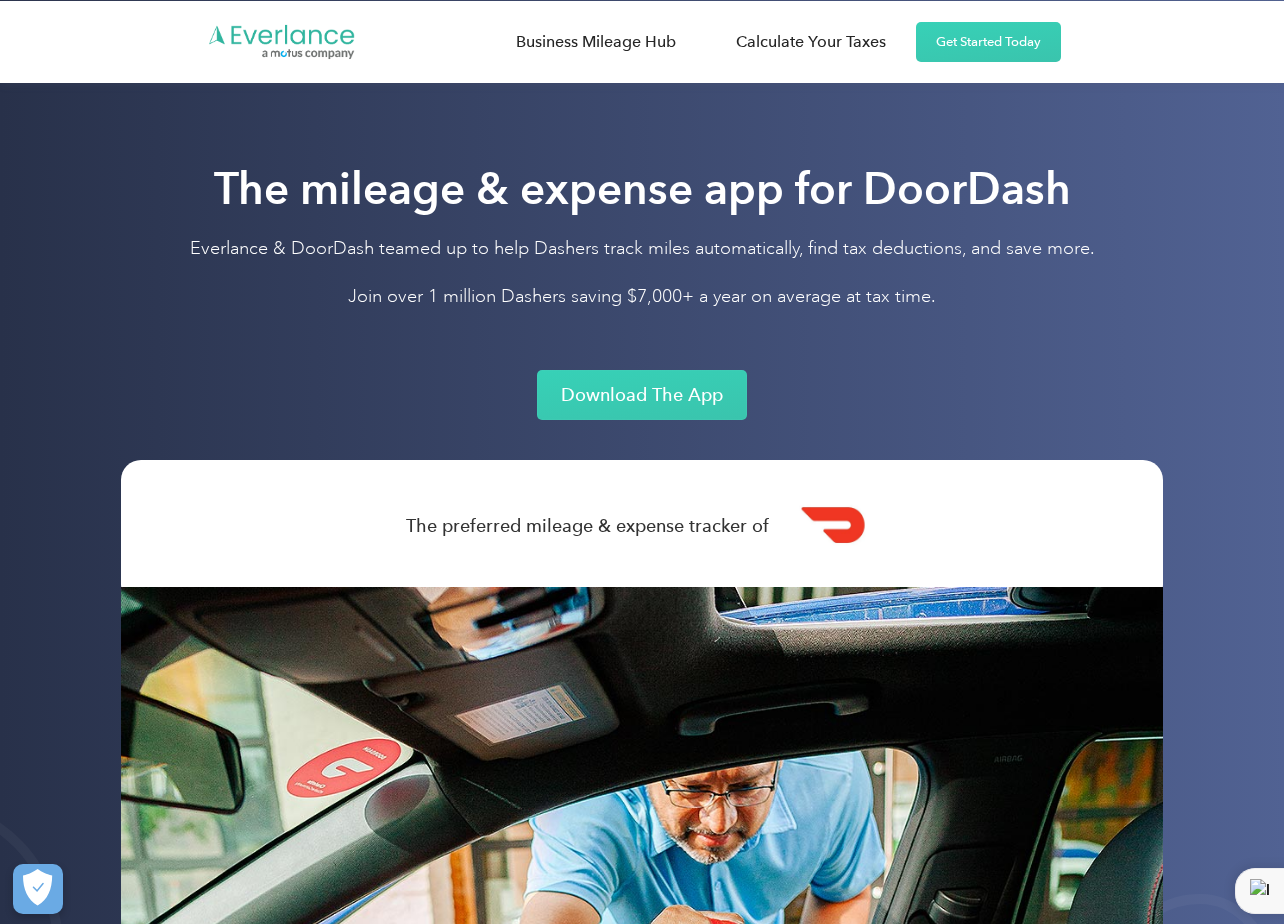 scroll, scrollTop: 0, scrollLeft: 0, axis: both 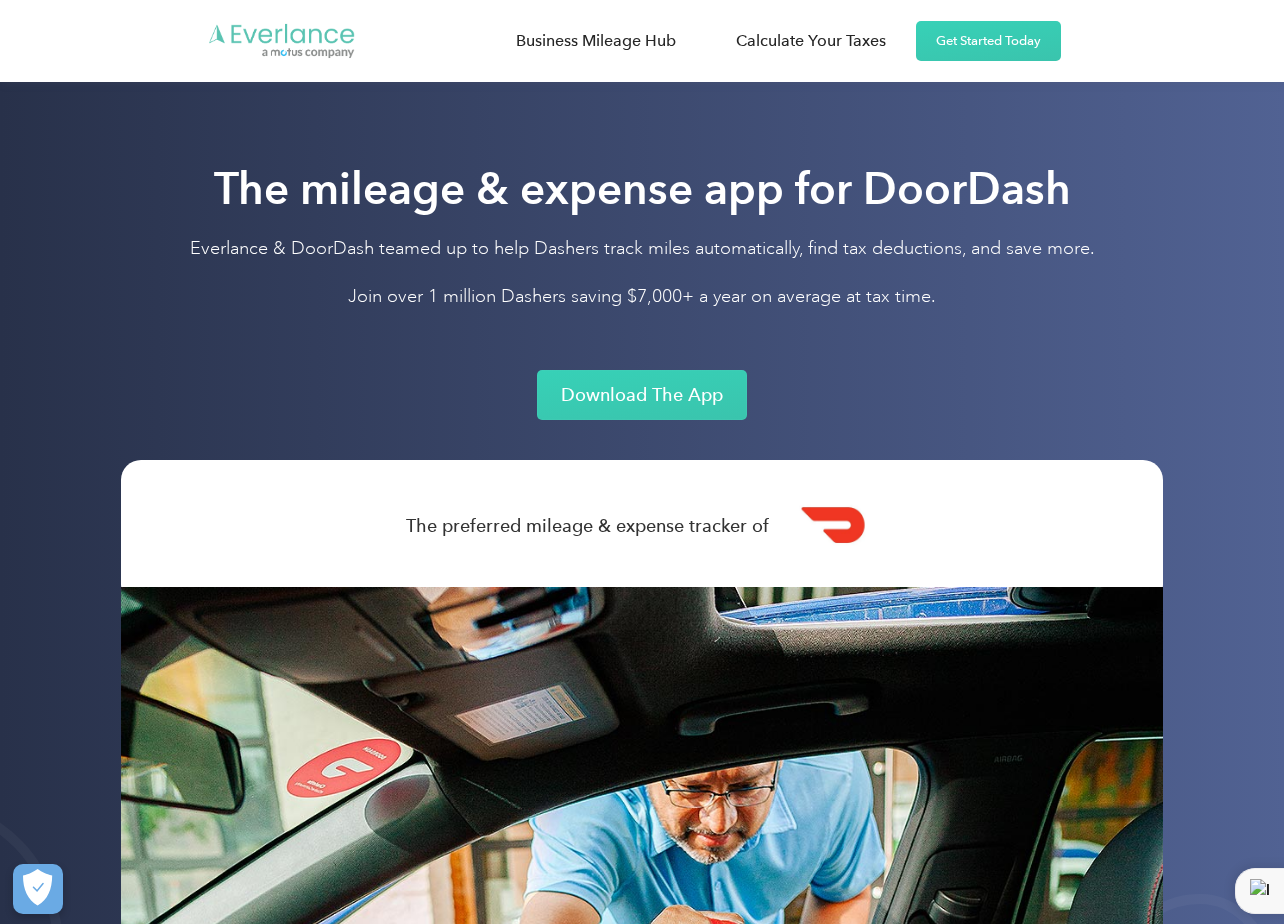 click at bounding box center [282, 41] 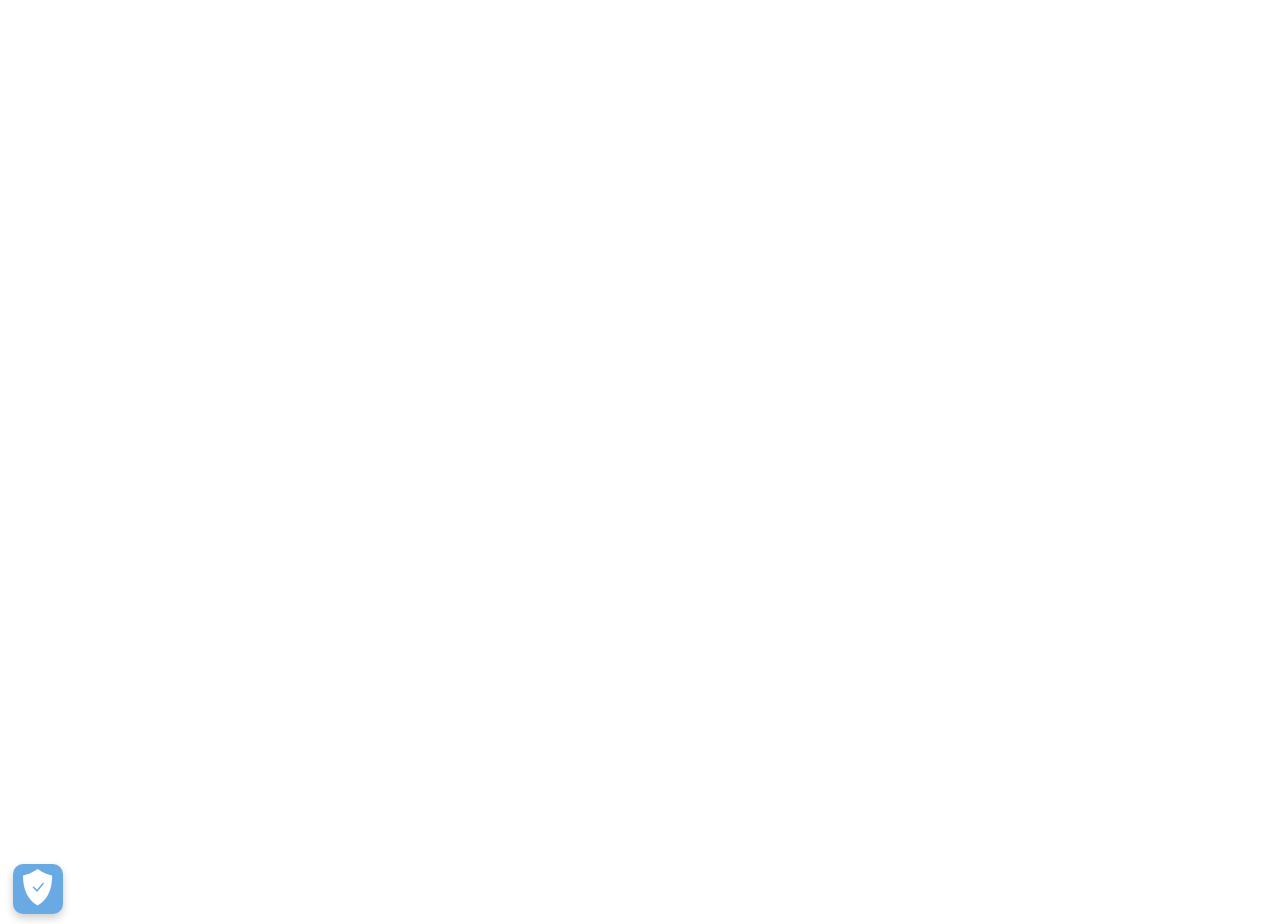 scroll, scrollTop: 0, scrollLeft: 0, axis: both 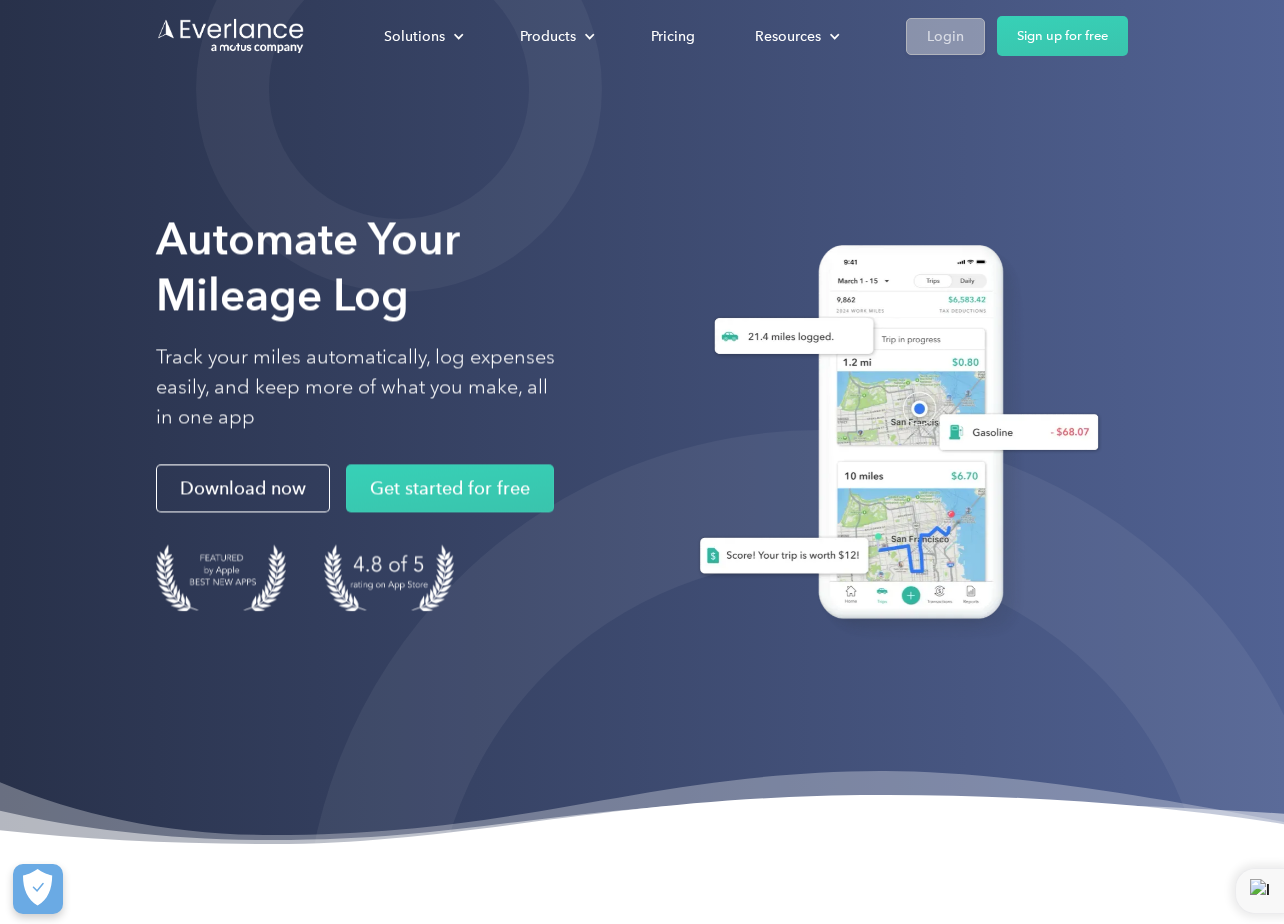 click on "Login" at bounding box center [945, 36] 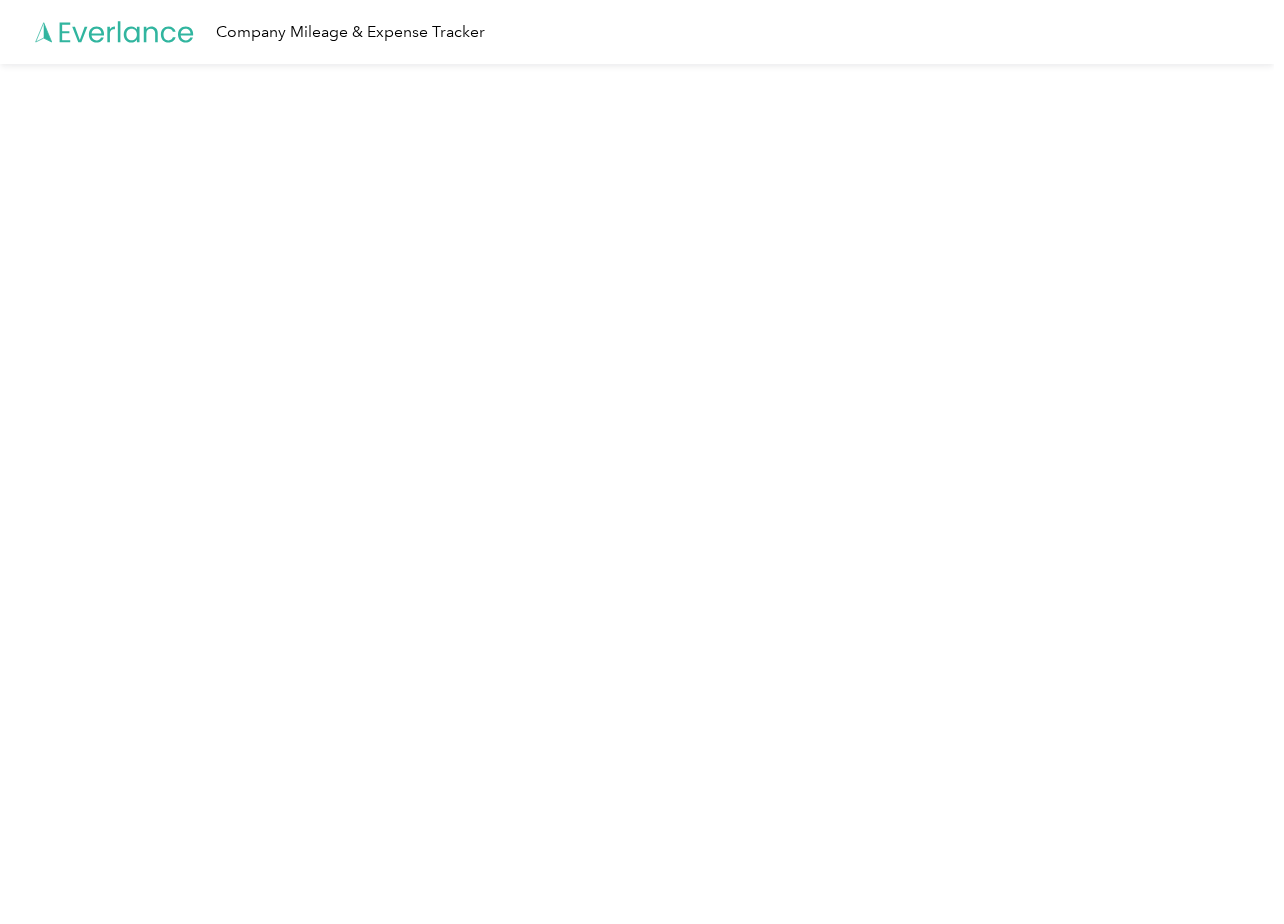 scroll, scrollTop: 0, scrollLeft: 0, axis: both 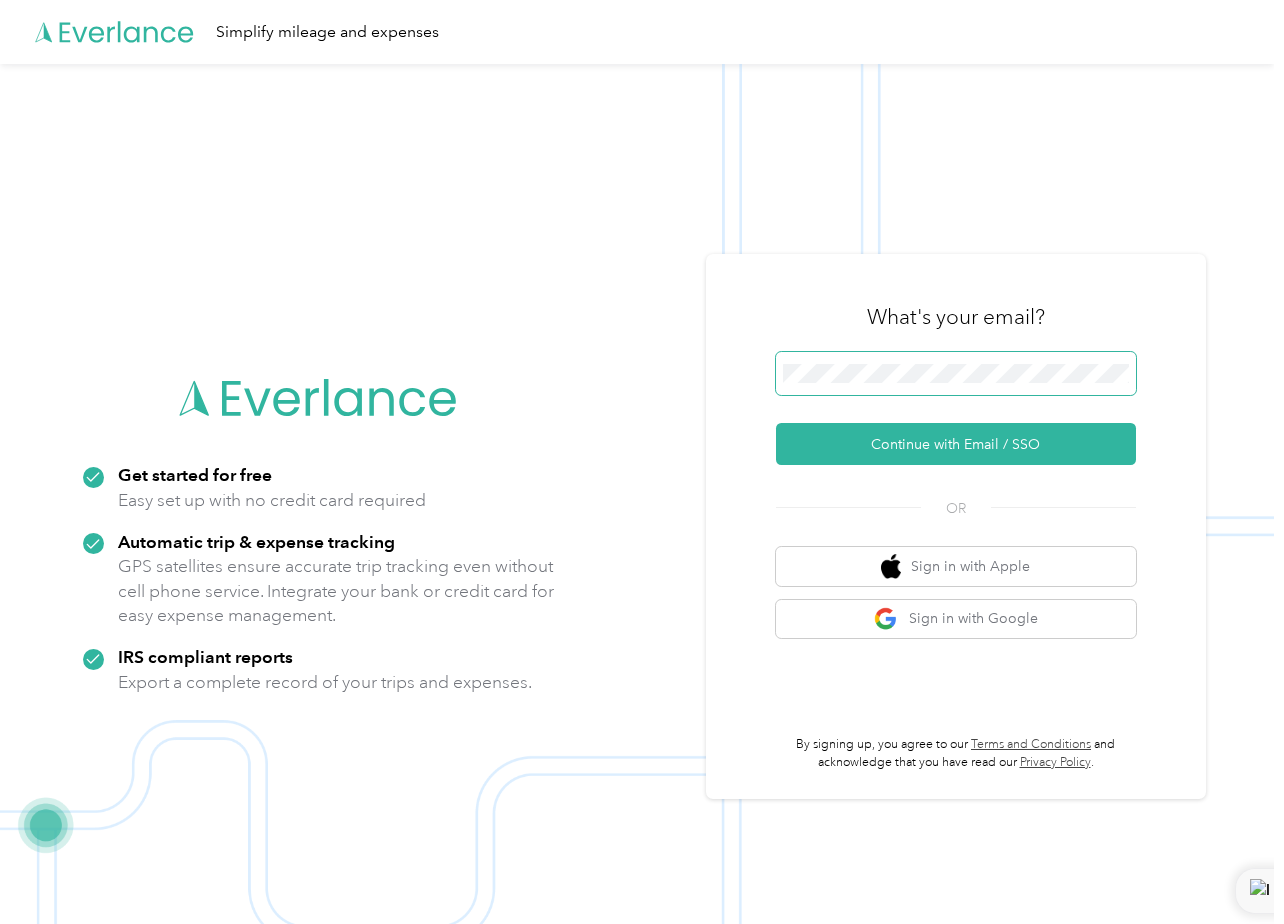 click on "Continue with Email / SSO" at bounding box center [956, 444] 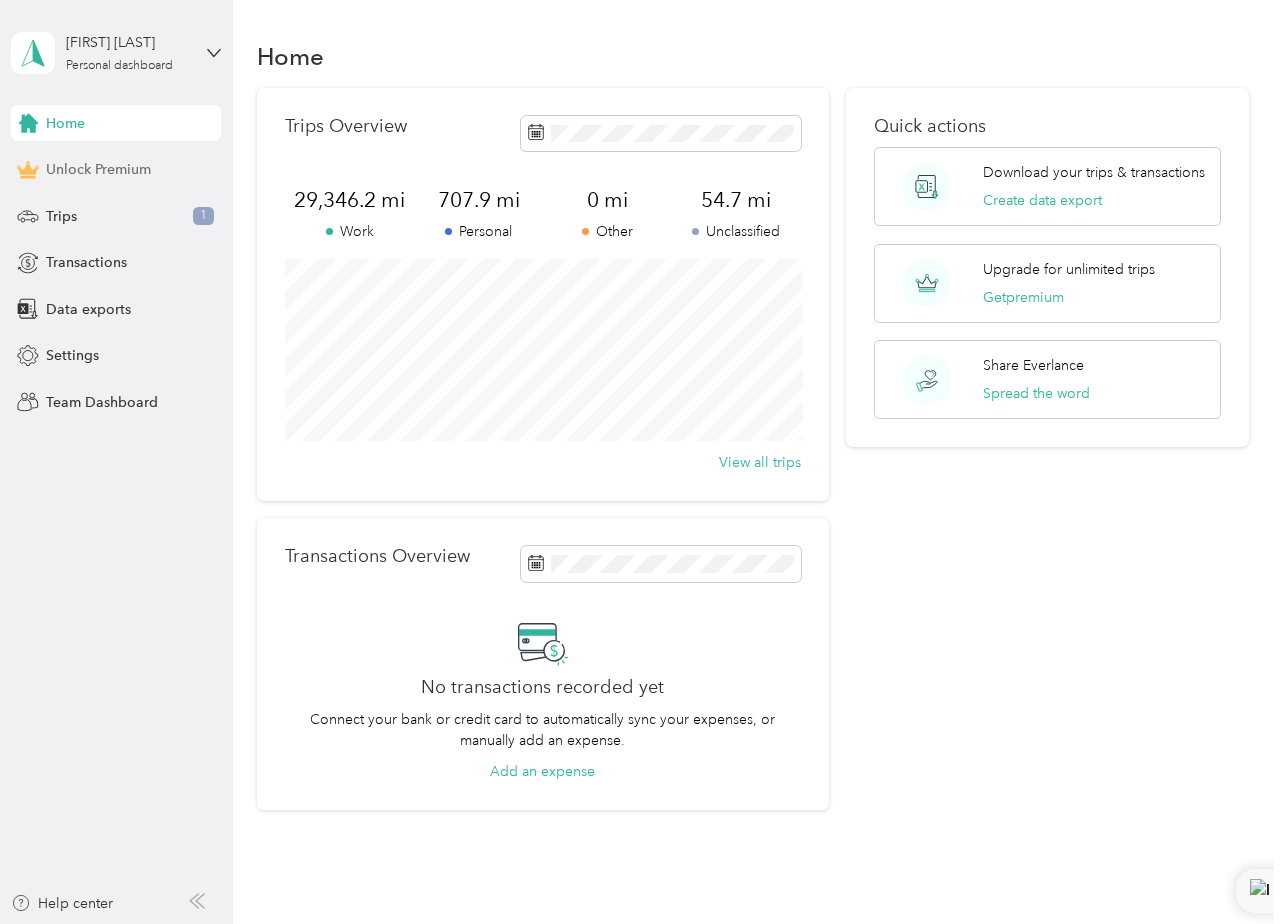 click on "Unlock Premium" at bounding box center (98, 169) 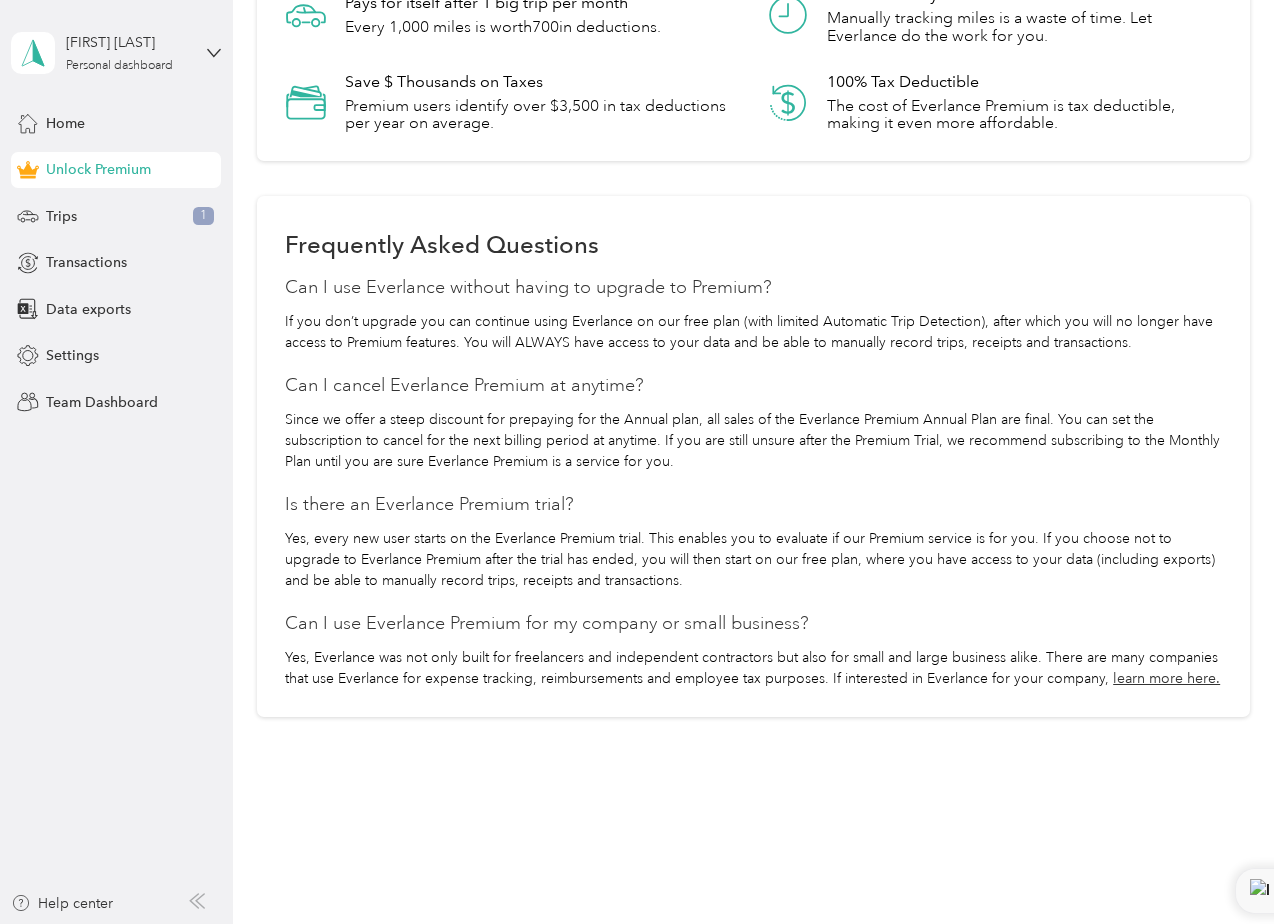 scroll, scrollTop: 1554, scrollLeft: 0, axis: vertical 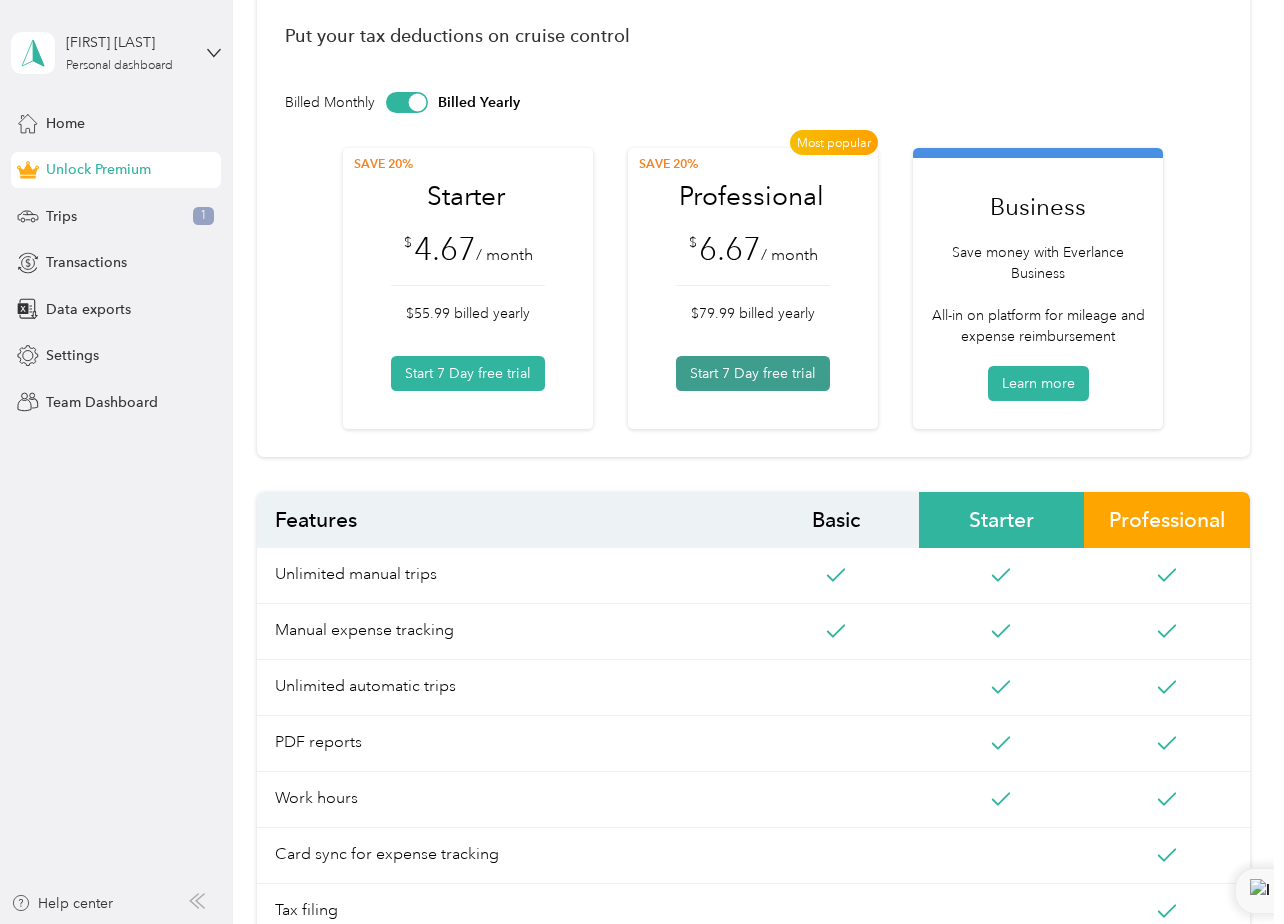 click on "Start 7 Day free trial" at bounding box center [753, 373] 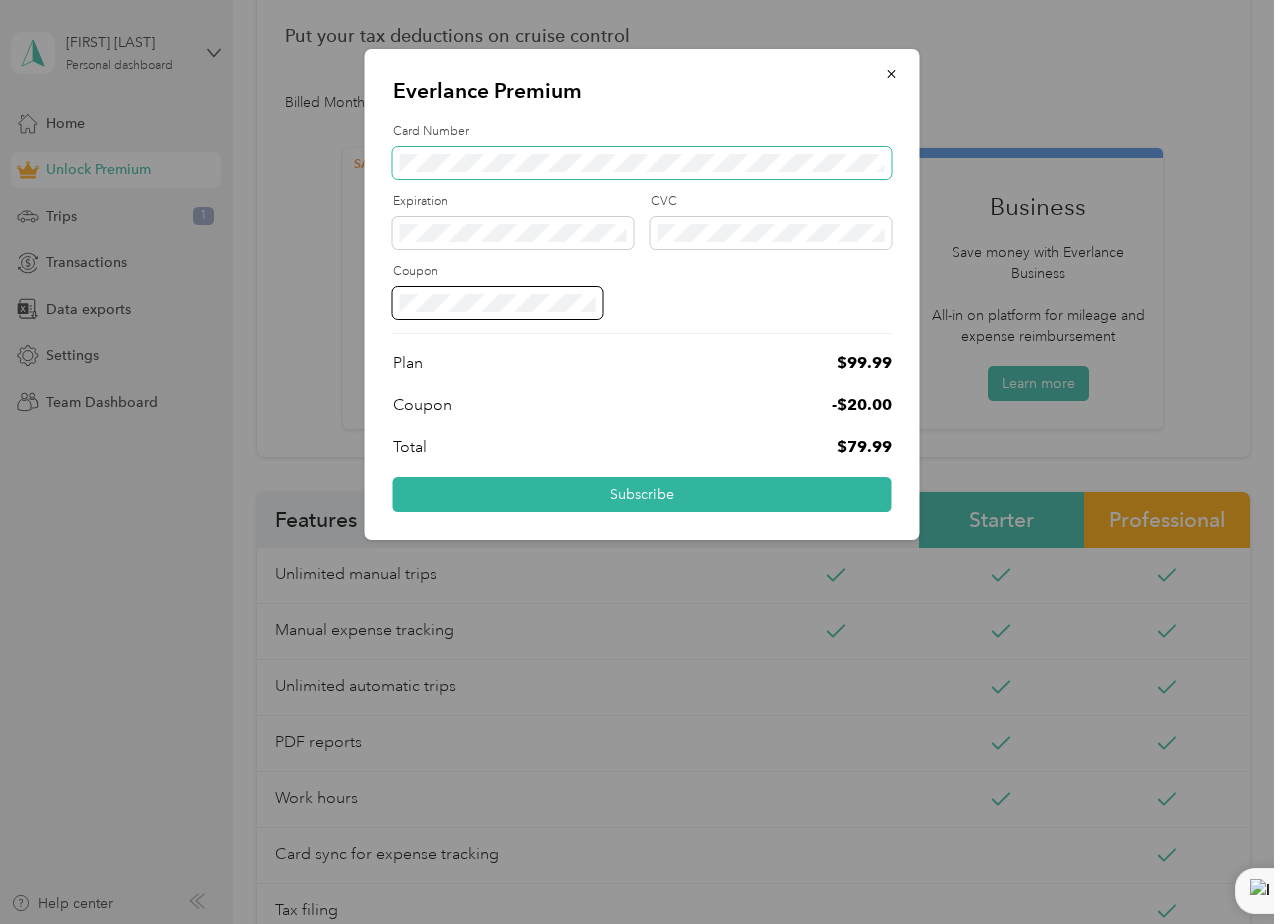 scroll, scrollTop: 0, scrollLeft: 0, axis: both 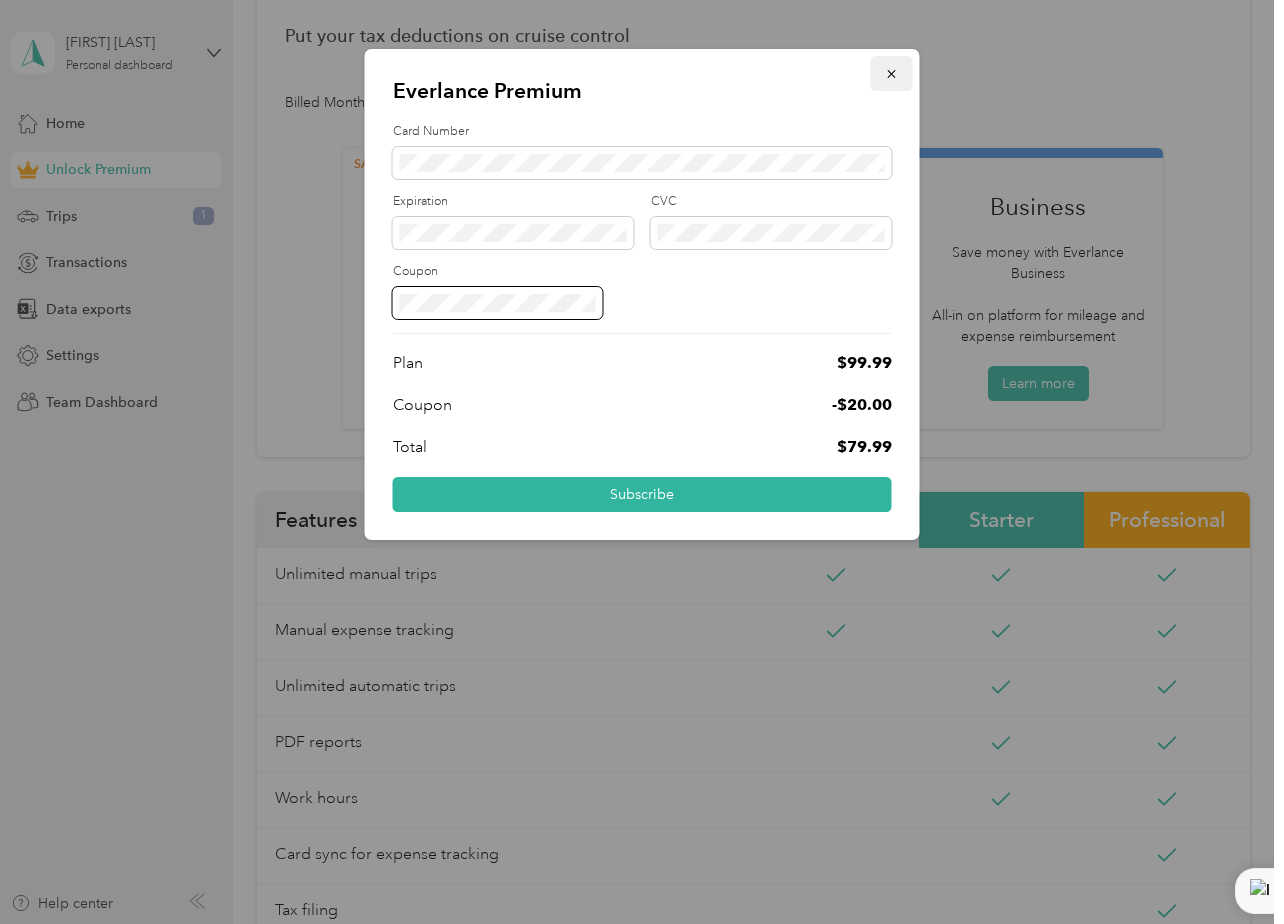 click 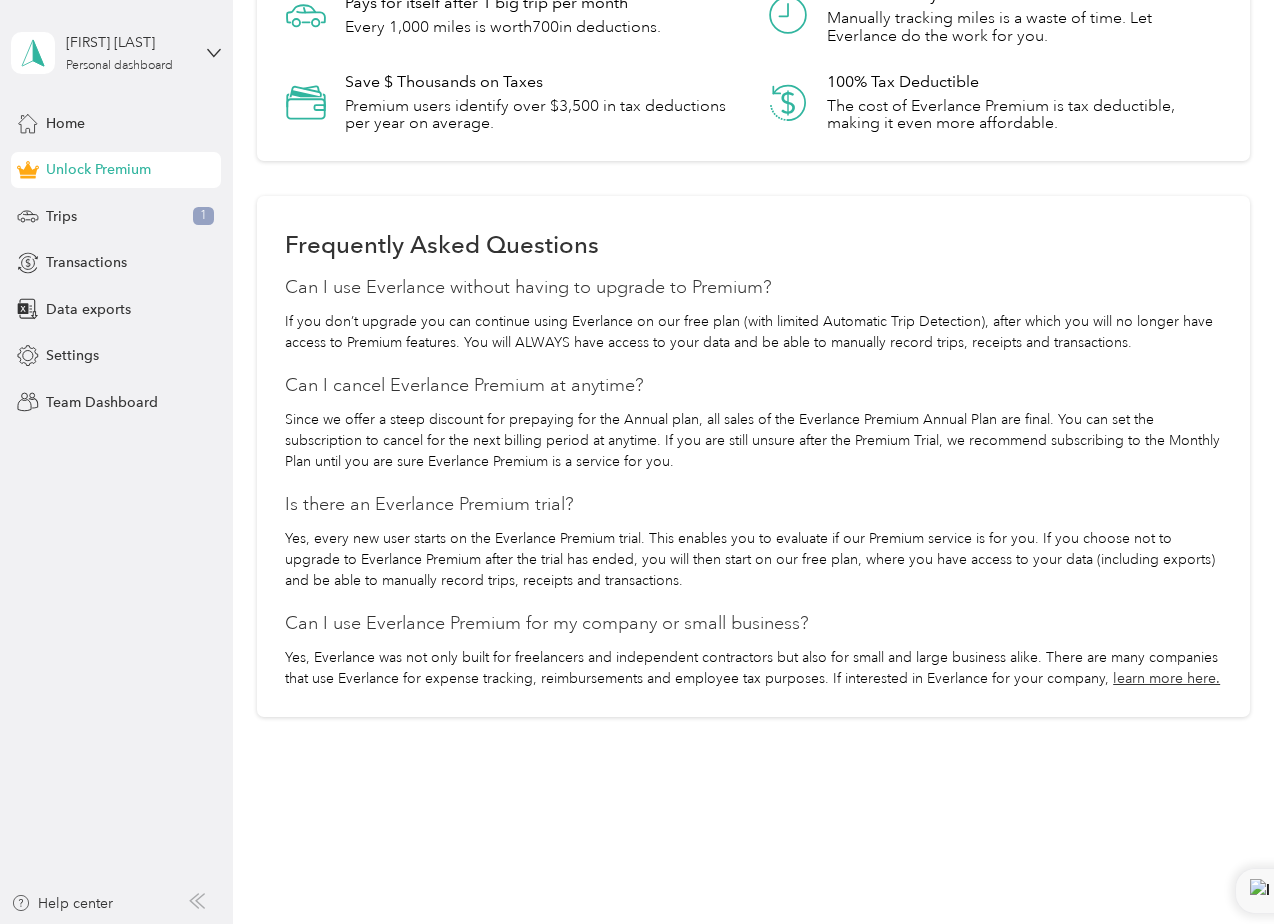 scroll, scrollTop: 1554, scrollLeft: 0, axis: vertical 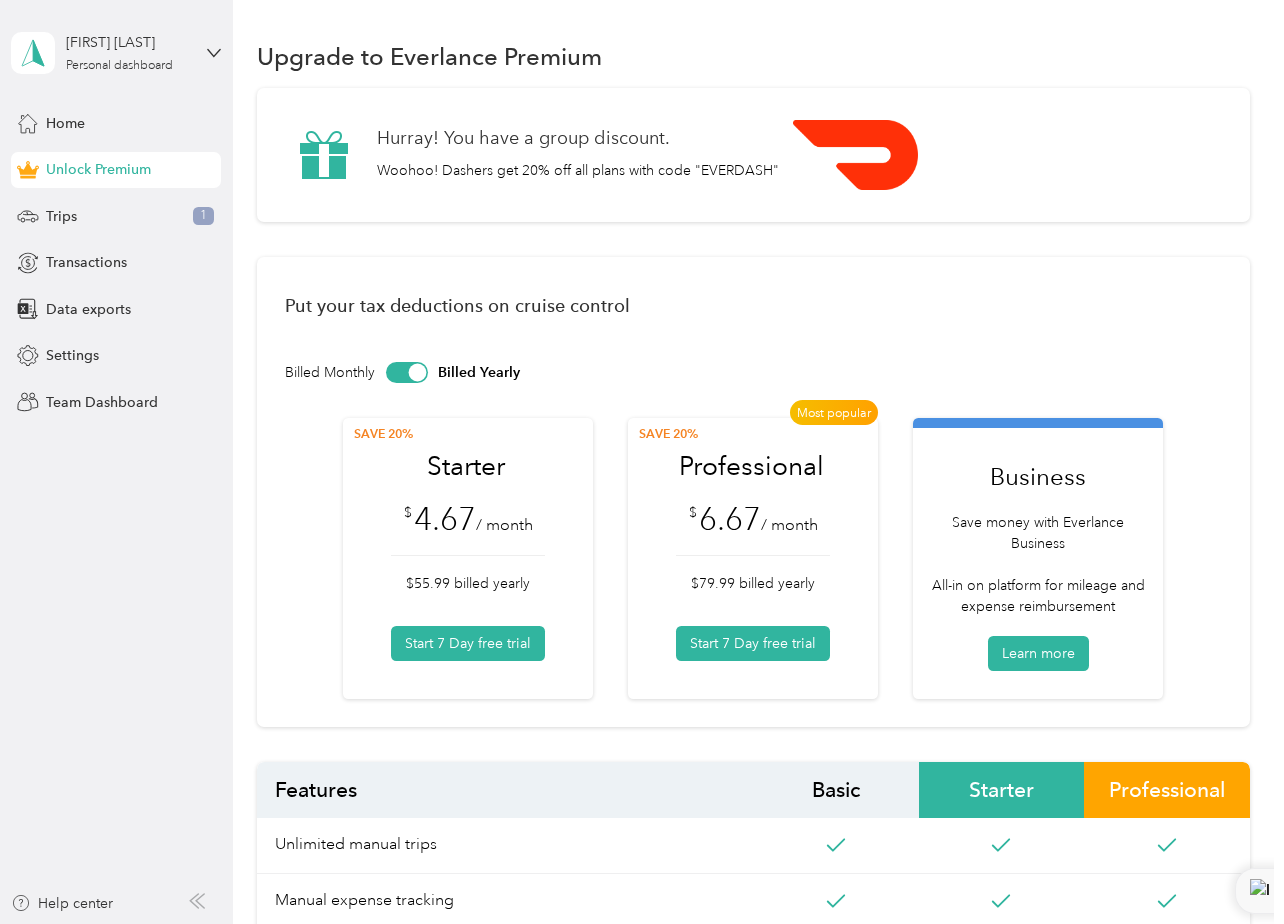 click at bounding box center [407, 372] 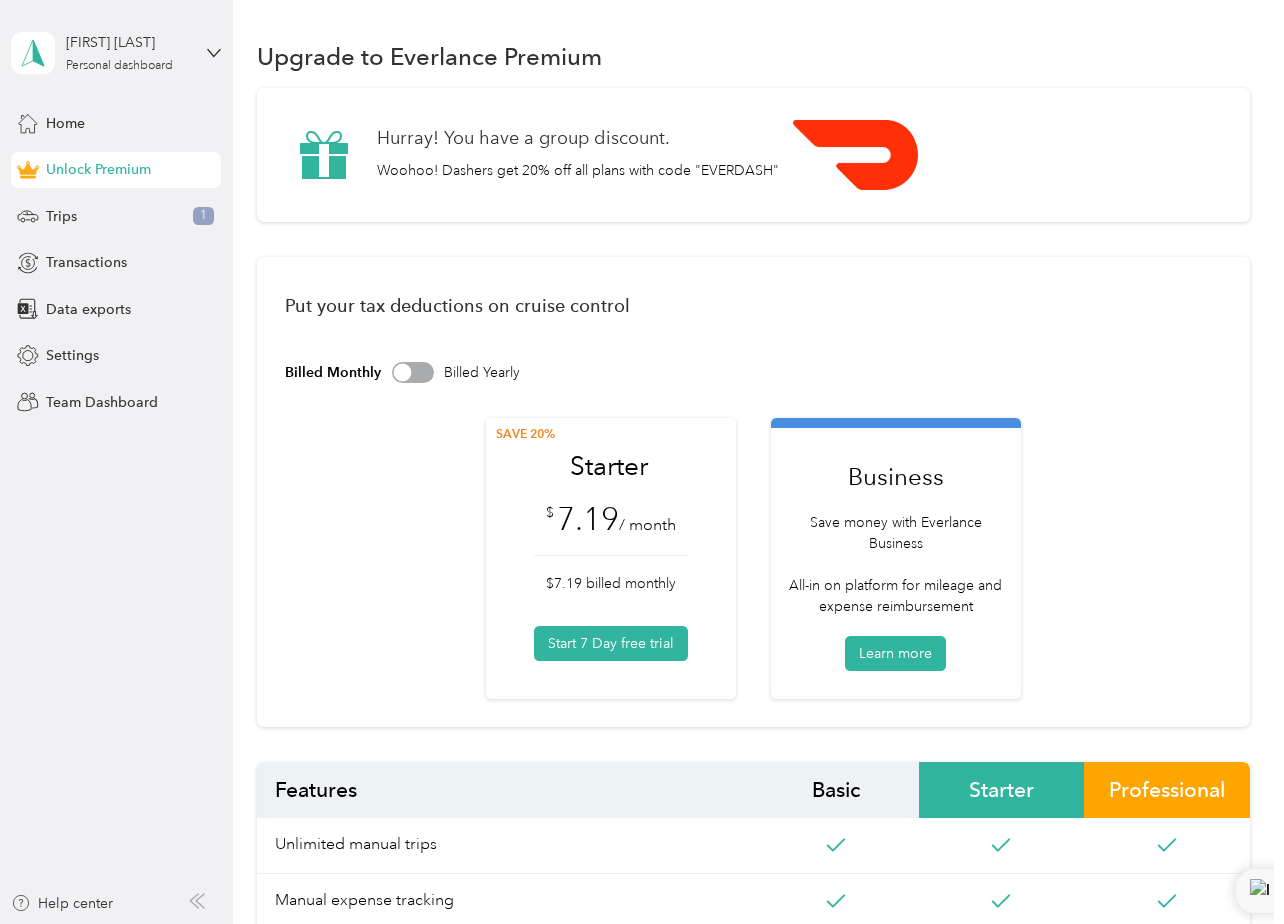 scroll, scrollTop: 0, scrollLeft: 0, axis: both 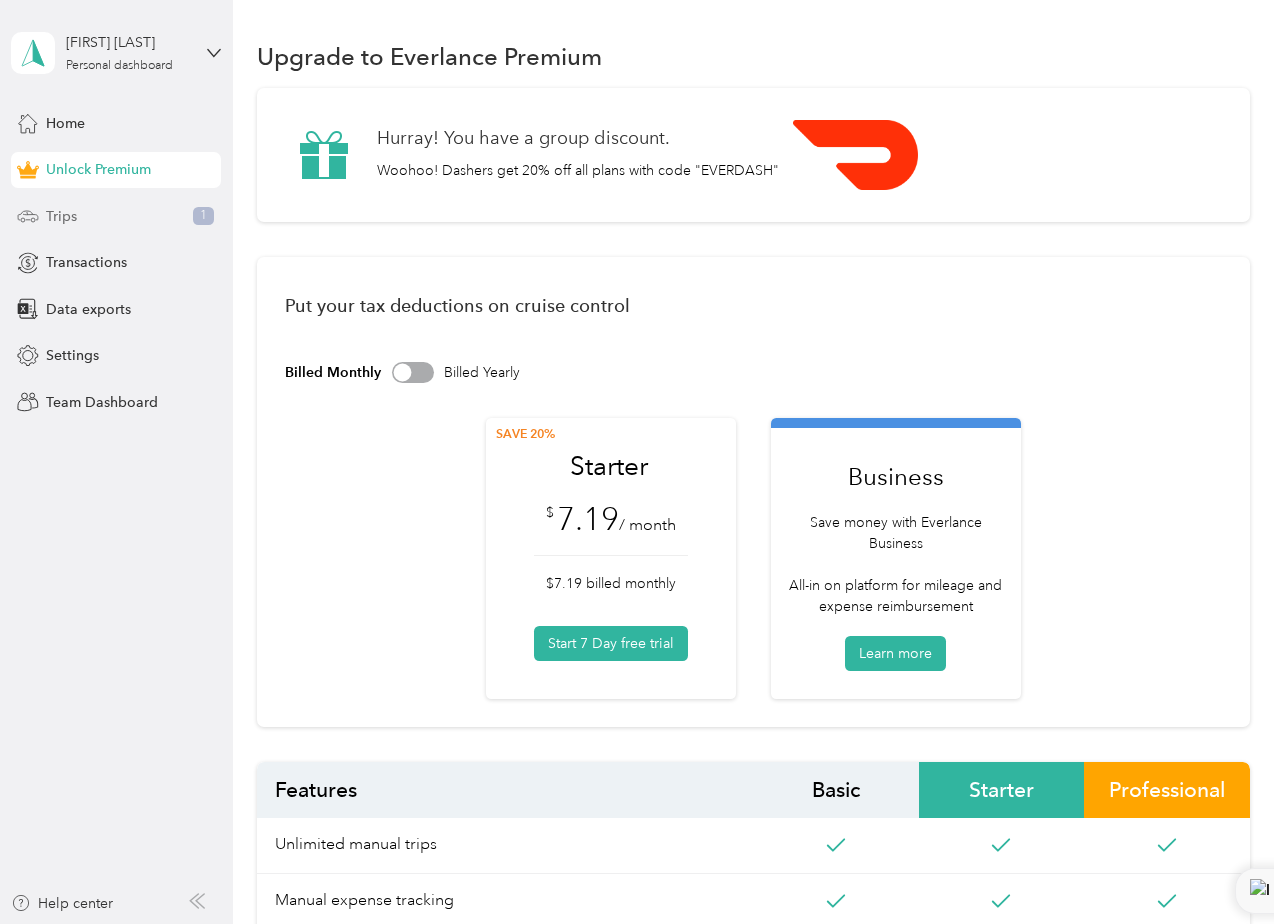 click on "Trips 1" at bounding box center [116, 216] 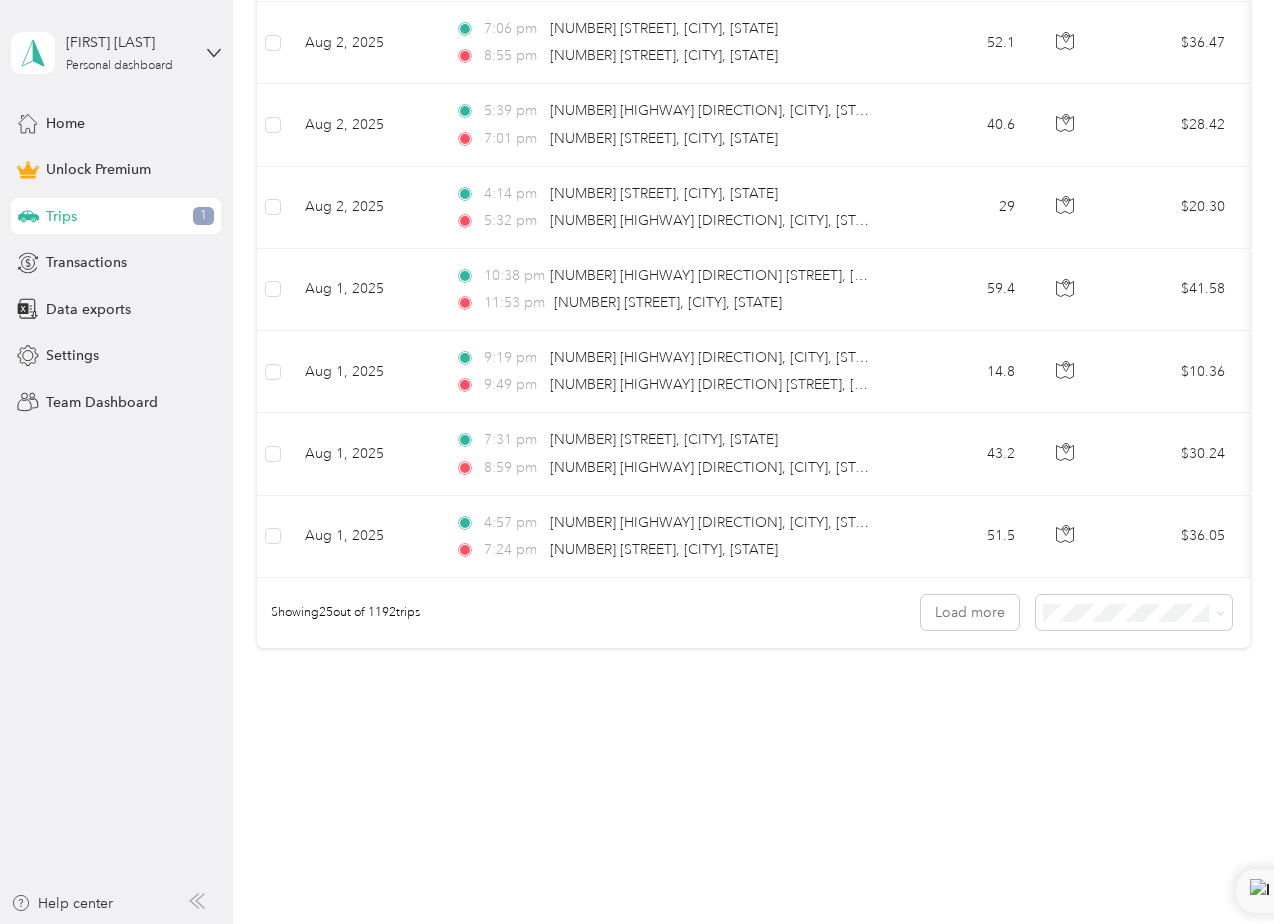 scroll, scrollTop: 2199, scrollLeft: 0, axis: vertical 